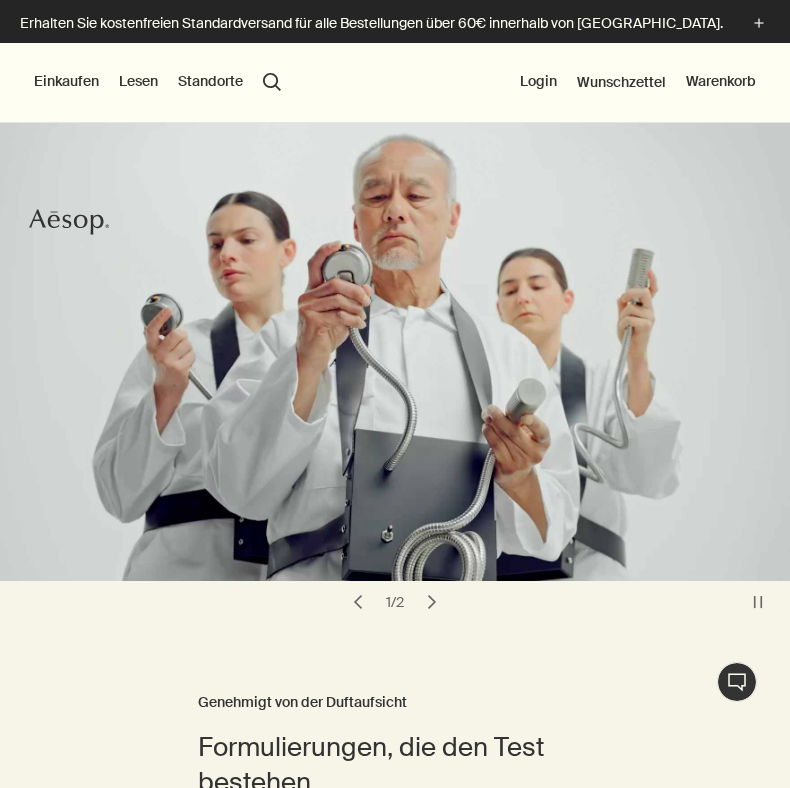 scroll, scrollTop: 0, scrollLeft: 0, axis: both 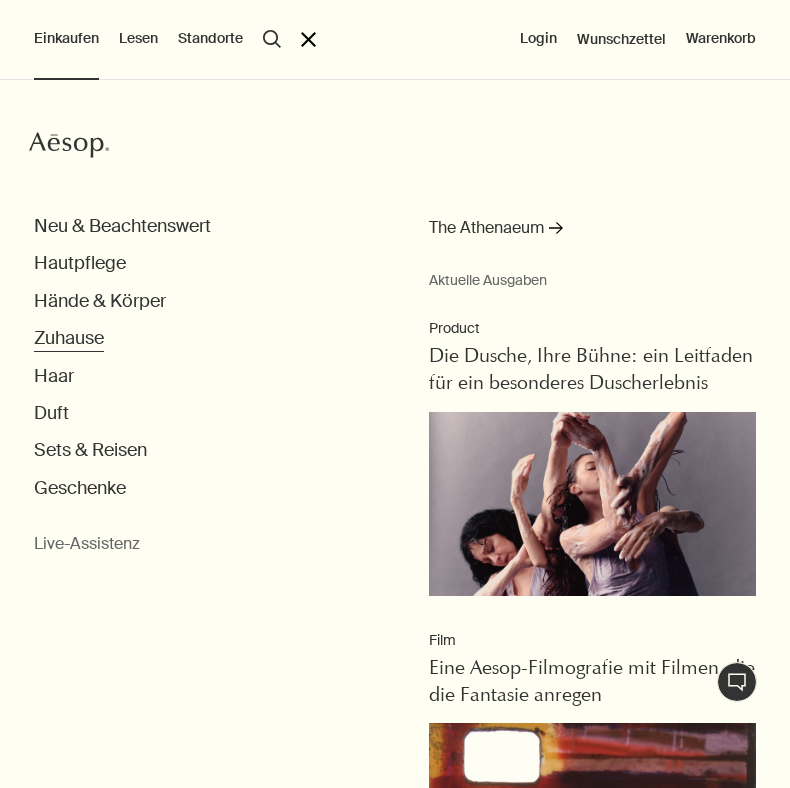click on "Zuhause" at bounding box center [69, 338] 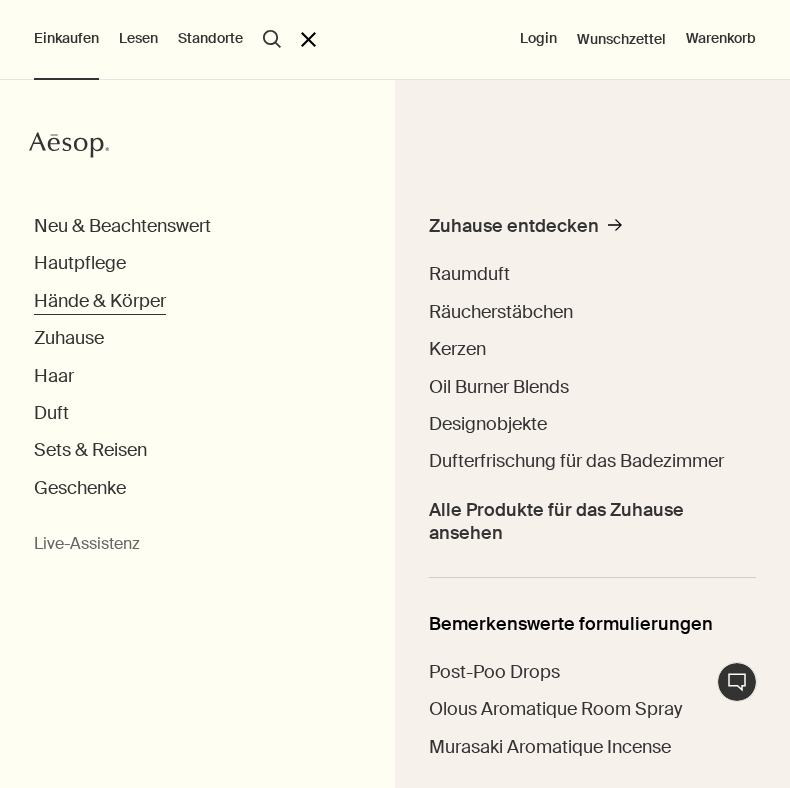 click on "Hände & Körper" at bounding box center (100, 301) 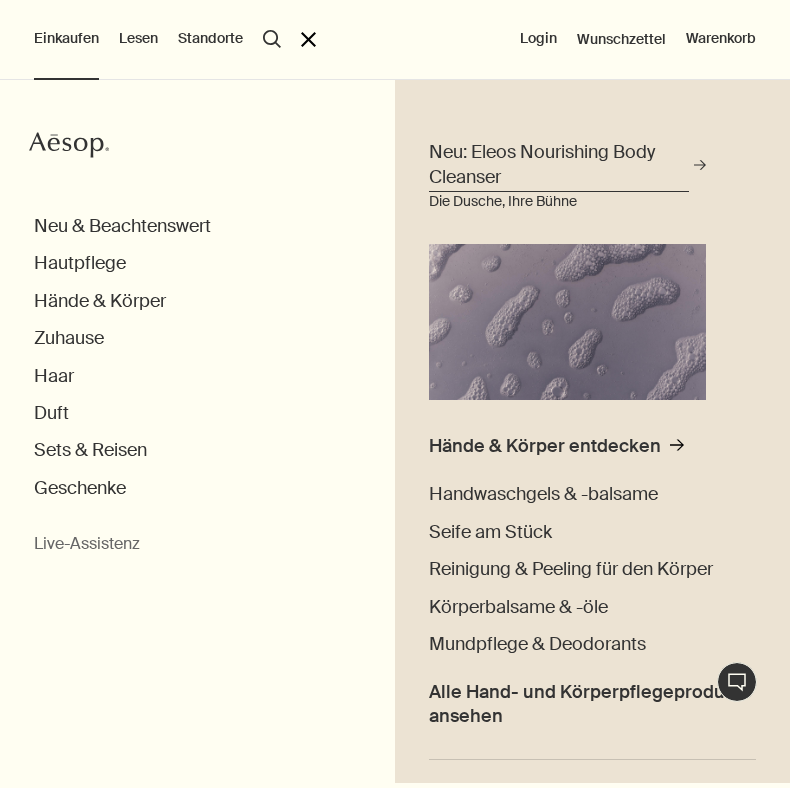 scroll, scrollTop: 108, scrollLeft: 0, axis: vertical 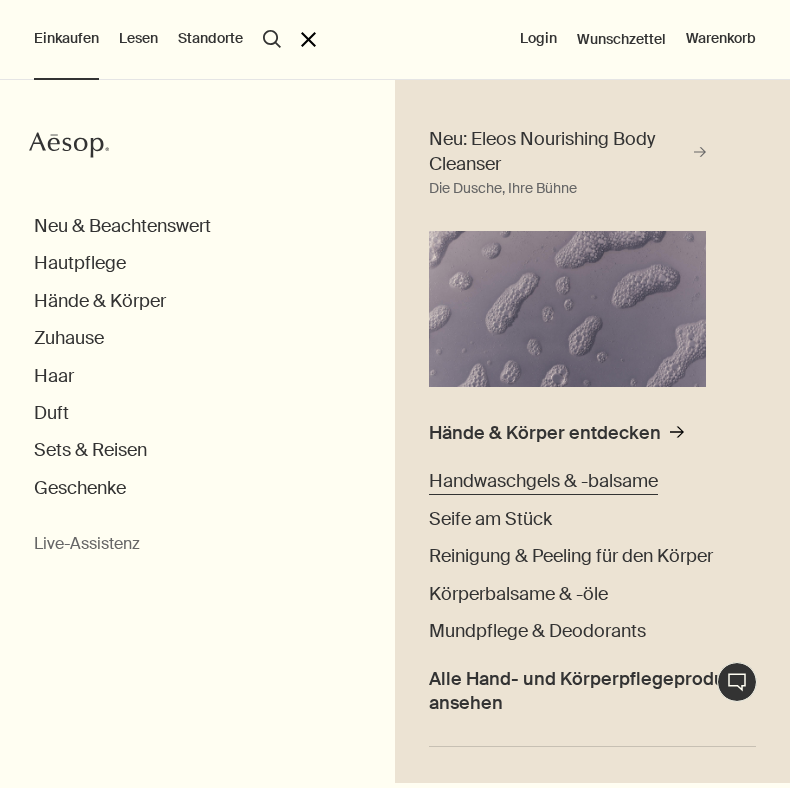 click on "Handwaschgels & -balsame" at bounding box center [543, 481] 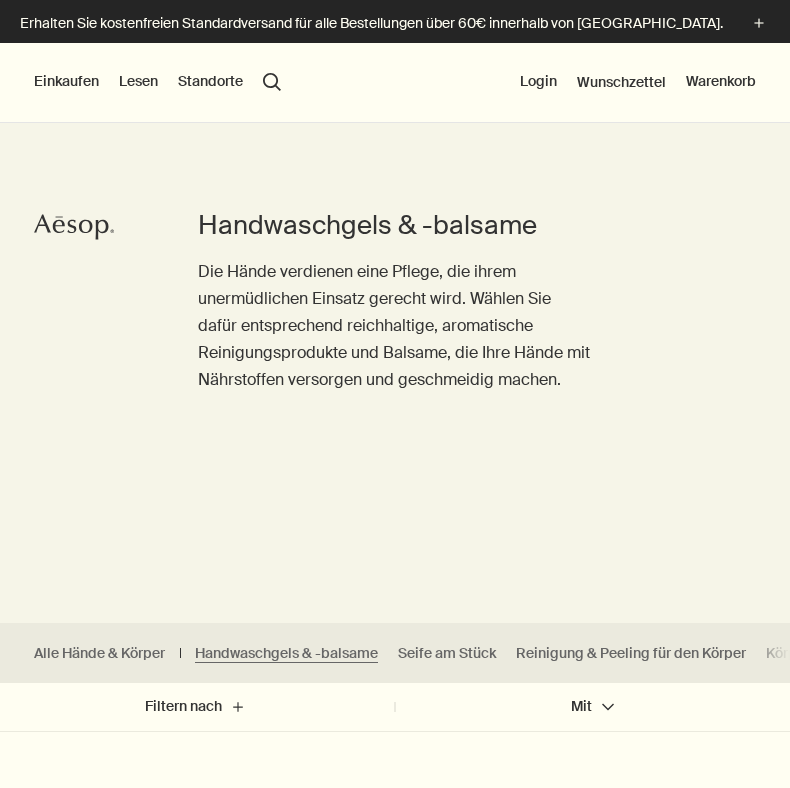 scroll, scrollTop: 0, scrollLeft: 0, axis: both 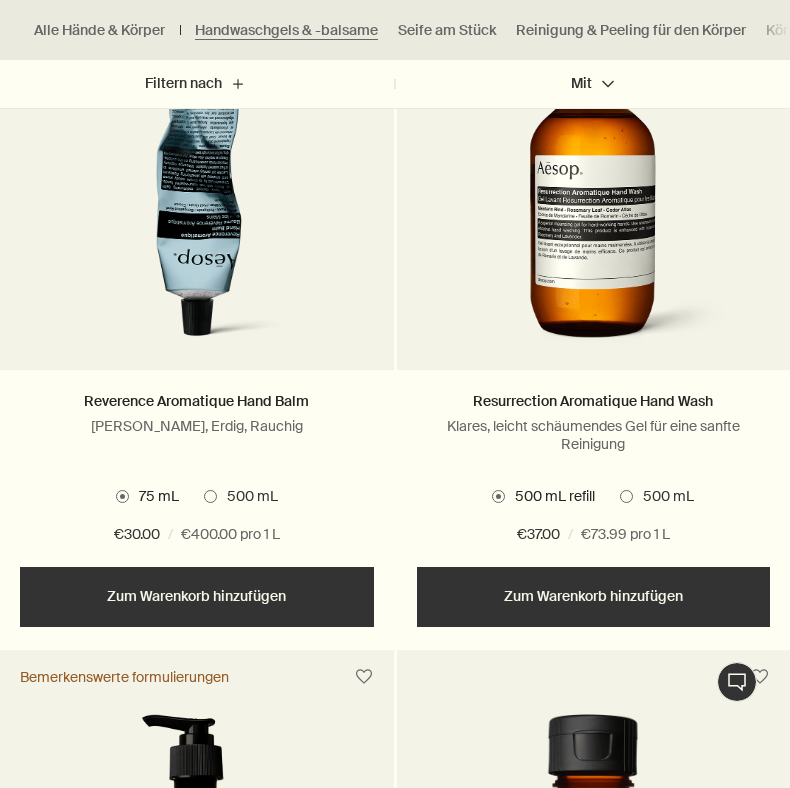 click at bounding box center [626, 496] 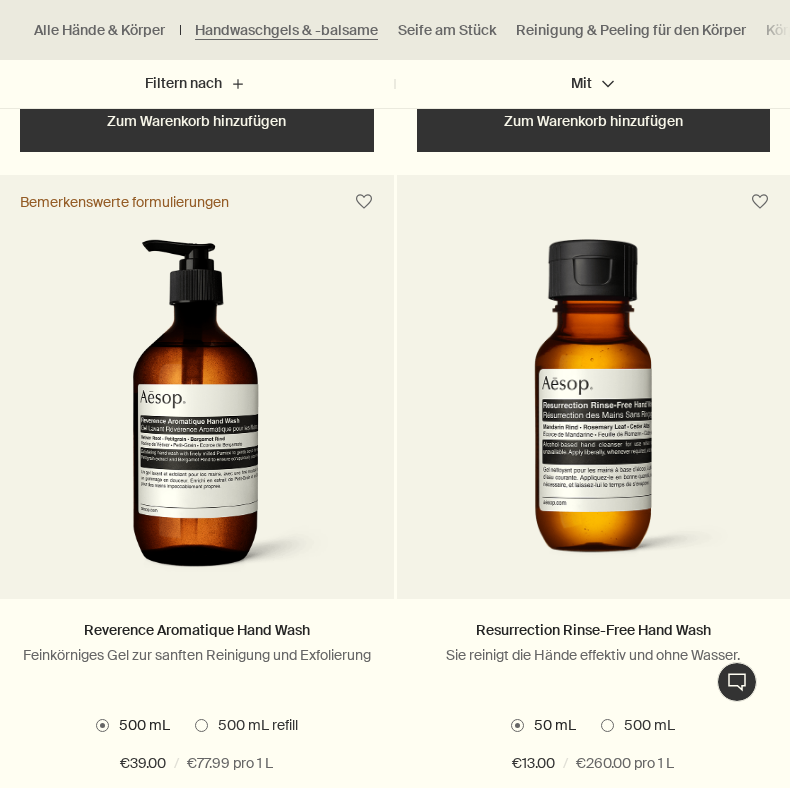 scroll, scrollTop: 1979, scrollLeft: 0, axis: vertical 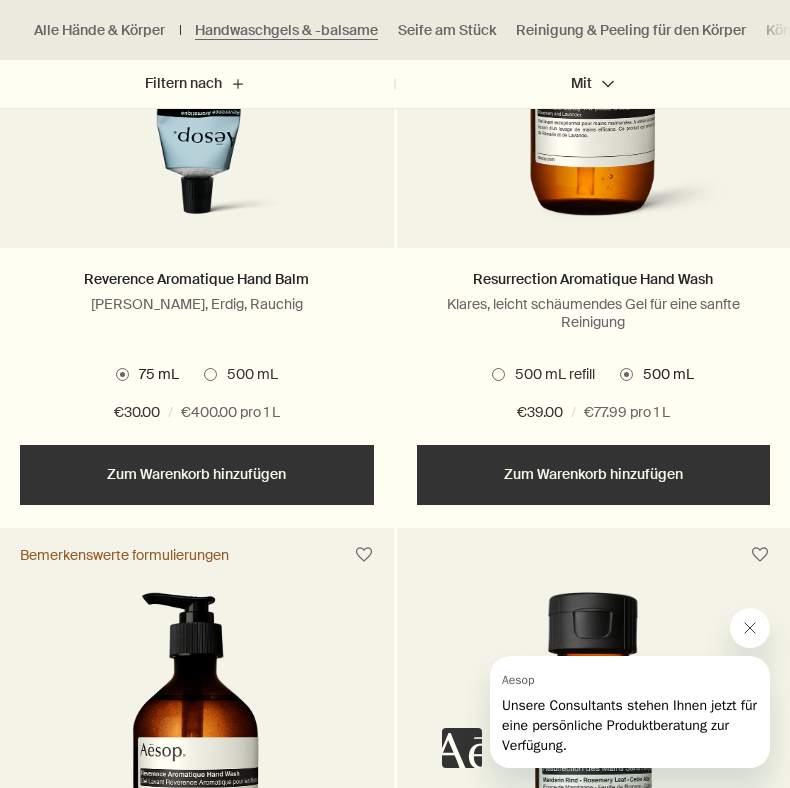 click 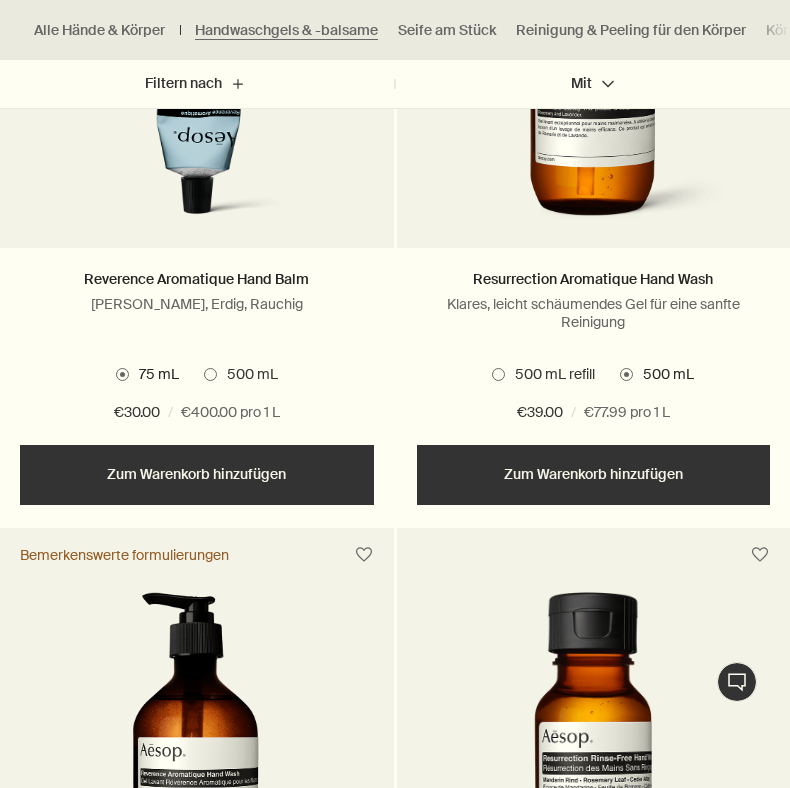 click on "Hinzufügen Zum Warenkorb hinzufügen" at bounding box center (594, 475) 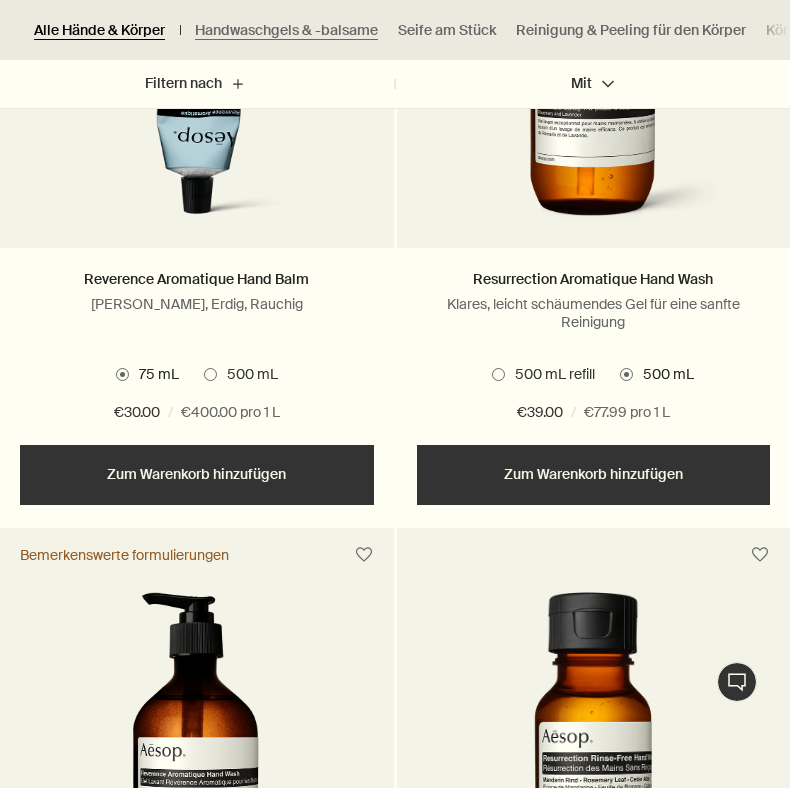 click on "Alle Hände & Körper" at bounding box center [99, 30] 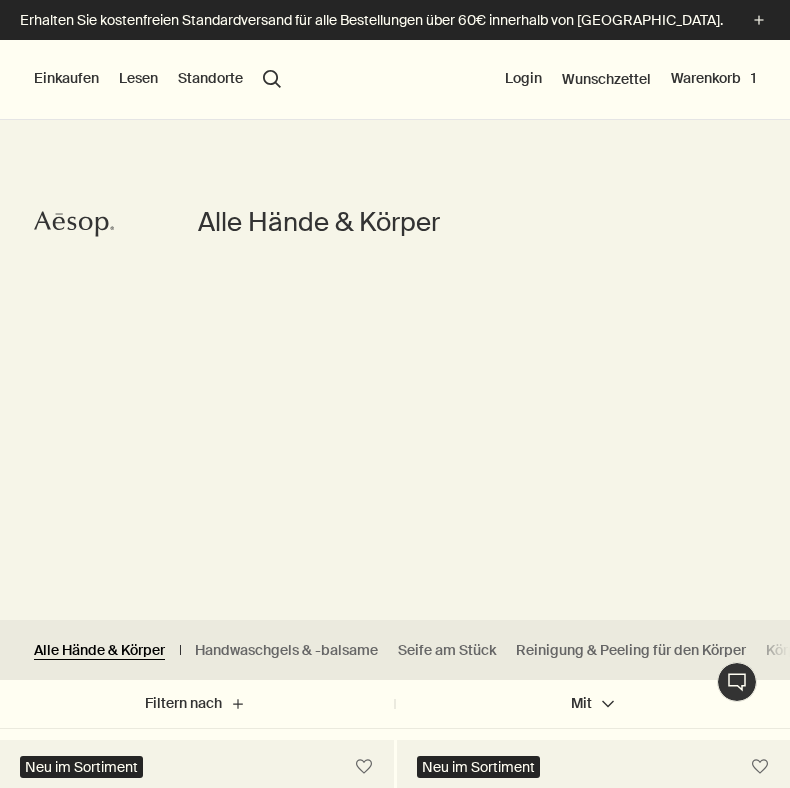 scroll, scrollTop: 0, scrollLeft: 0, axis: both 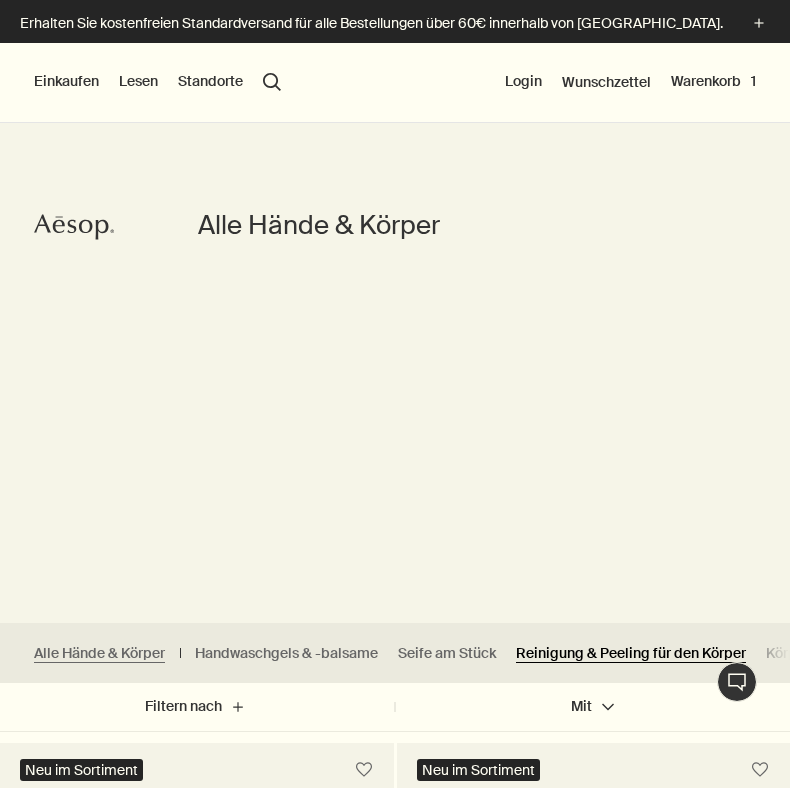 click on "Reinigung & Peeling für den Körper" at bounding box center (631, 653) 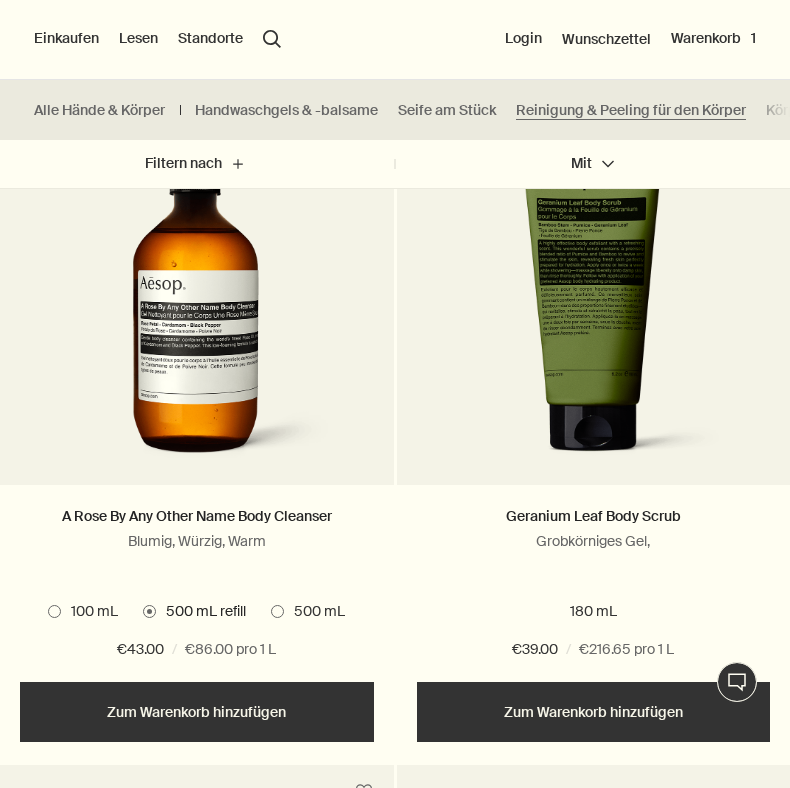 scroll, scrollTop: 2089, scrollLeft: 0, axis: vertical 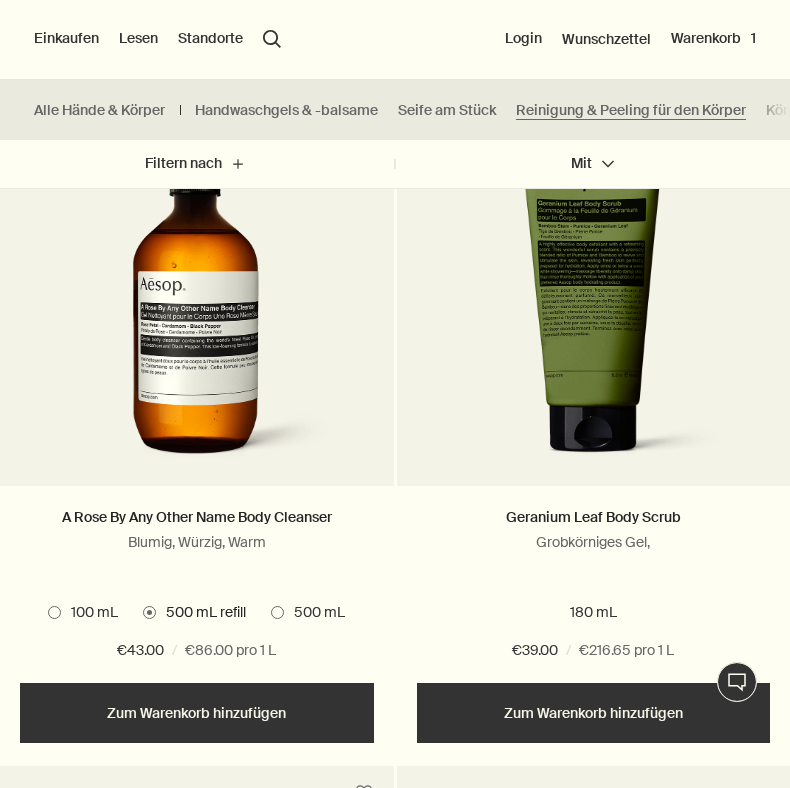 click at bounding box center [196, 301] 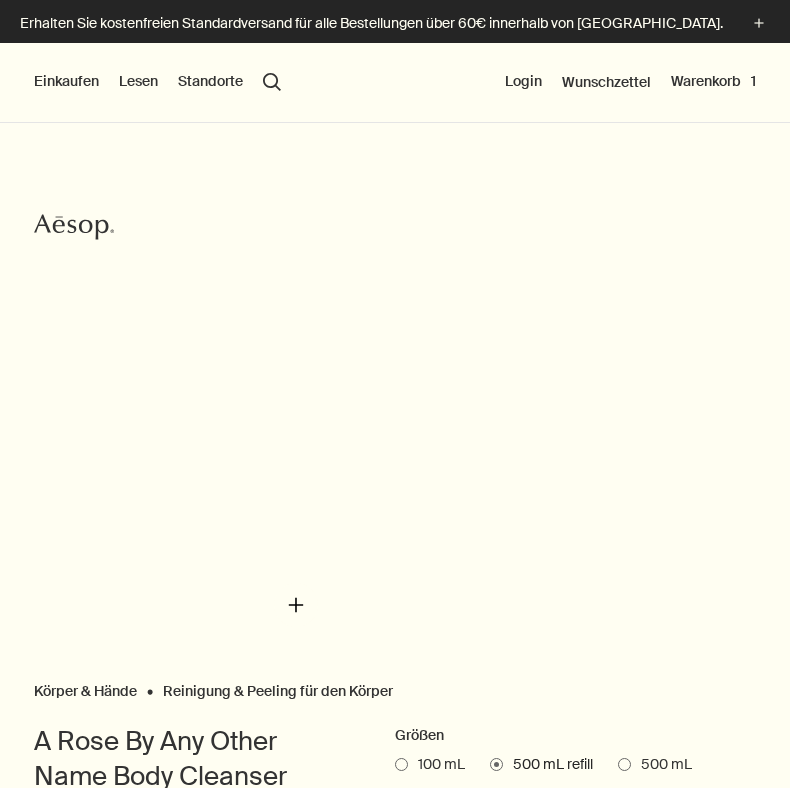 scroll, scrollTop: 0, scrollLeft: 0, axis: both 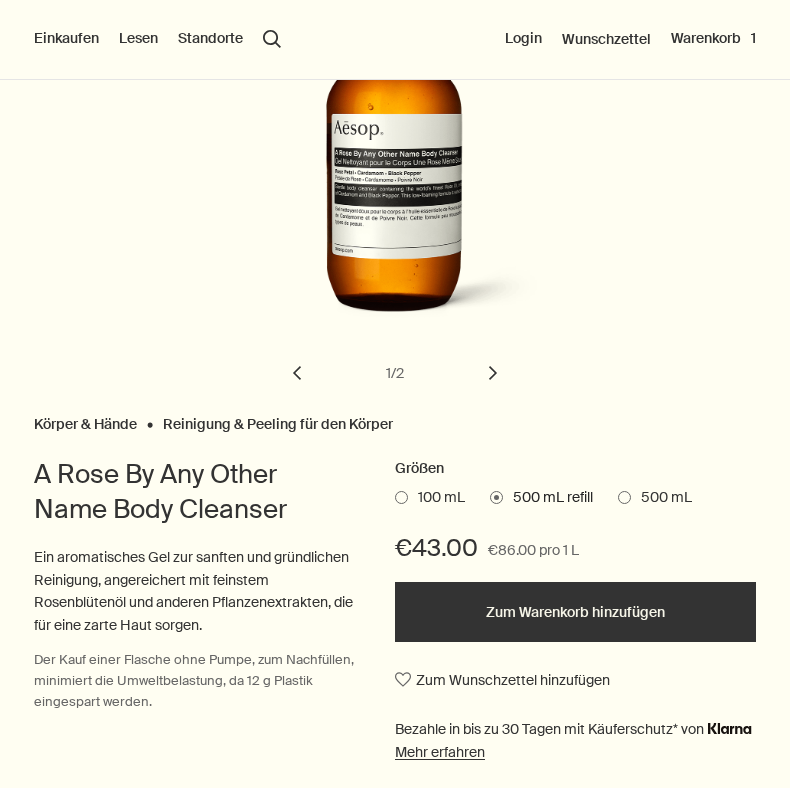 click on "500 mL" at bounding box center (661, 498) 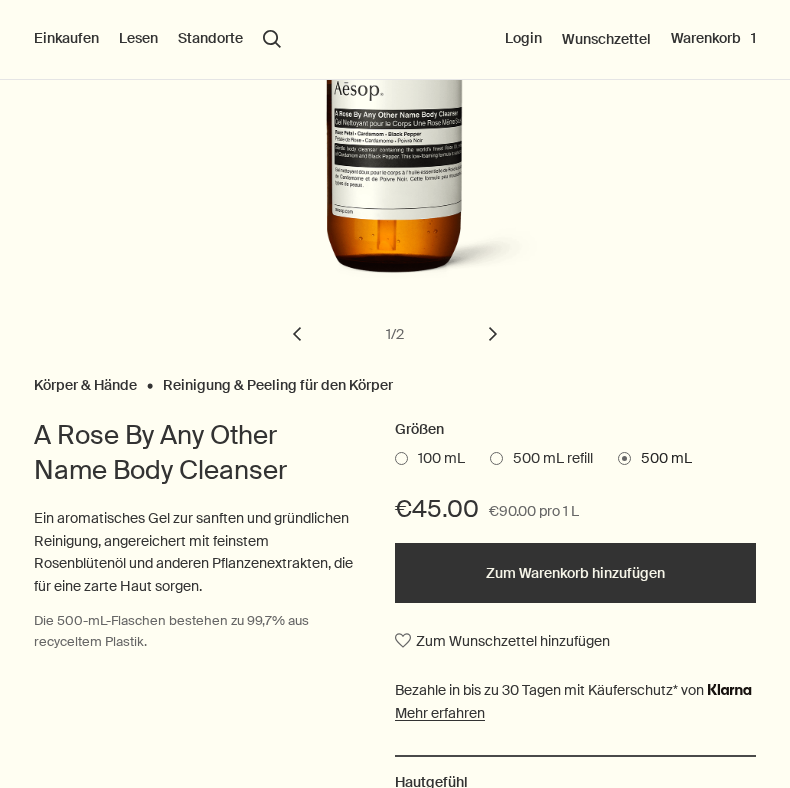 scroll, scrollTop: 297, scrollLeft: 0, axis: vertical 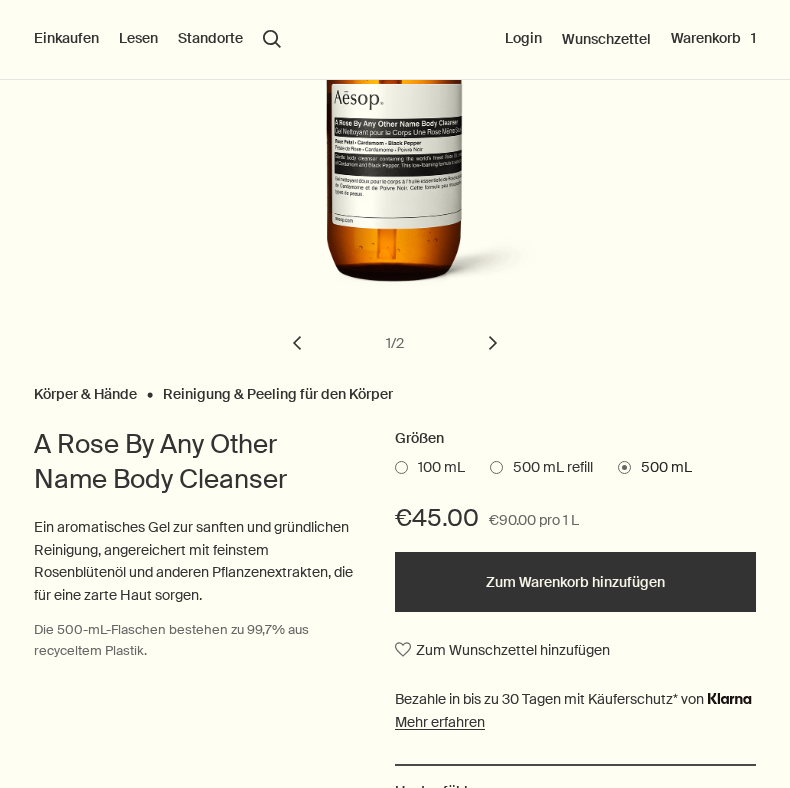 click on "Zum Warenkorb hinzufügen" at bounding box center (575, 582) 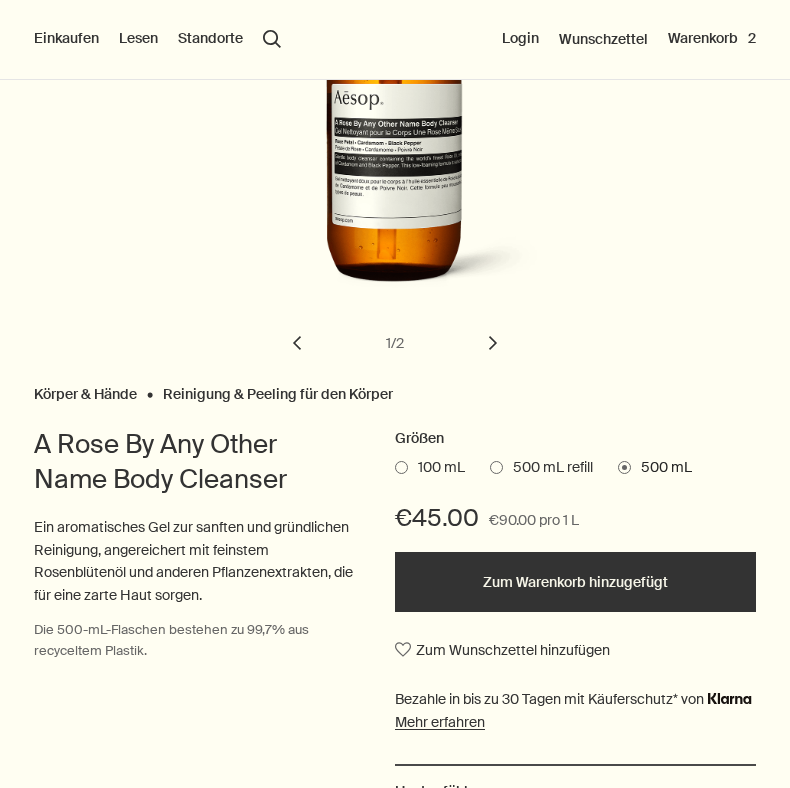 click on "Einkaufen Neu & Beachtenswert Hautpflege Hände & Körper Zuhause Haar Duft Sets & Reisen Geschenke Live-Assistenz Lesen Über Unsere Geschichte Karriere Die Aesop Foundation Hilfe   rightUpArrow Philosophie Design Produkte Standorte search Suchen Login Wunschzettel Warenkorb 2" at bounding box center [395, 40] 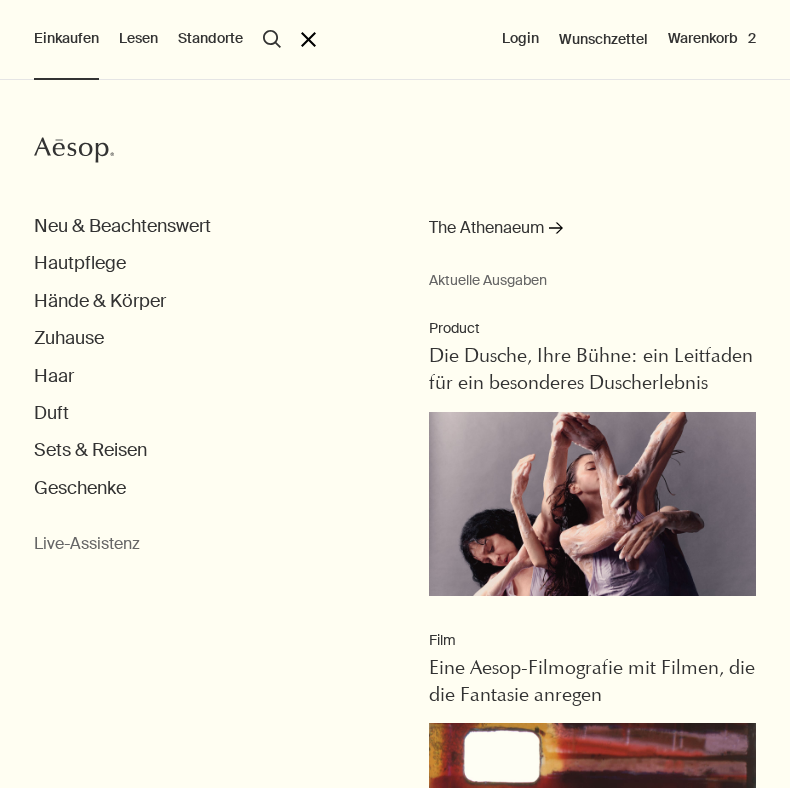 click on "Neu & Beachtenswert Hautpflege Hände & Körper Zuhause Haar Duft Sets & Reisen Geschenke" at bounding box center [412, 357] 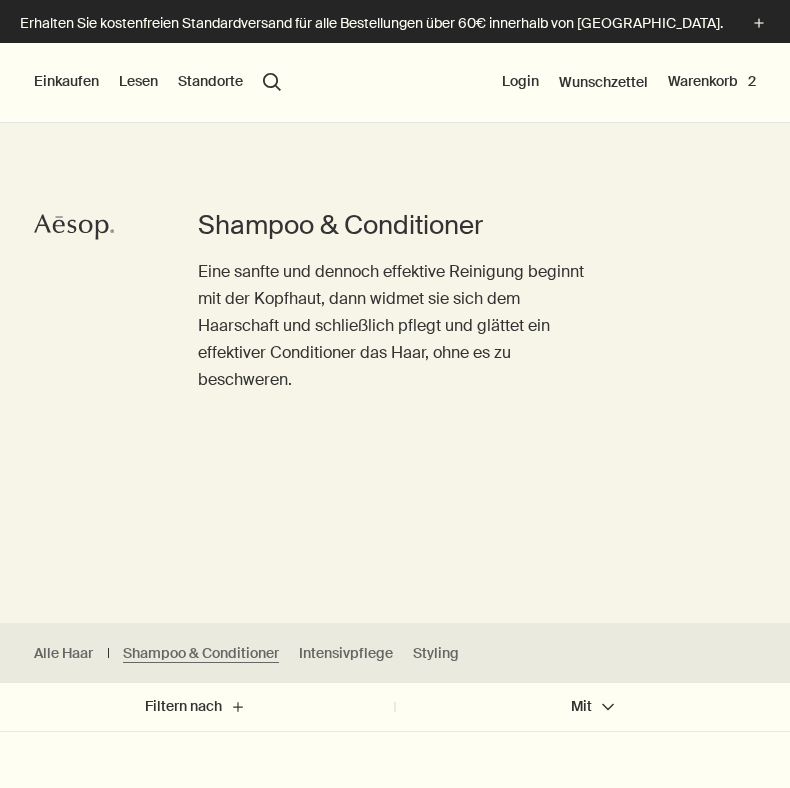 scroll, scrollTop: 0, scrollLeft: 0, axis: both 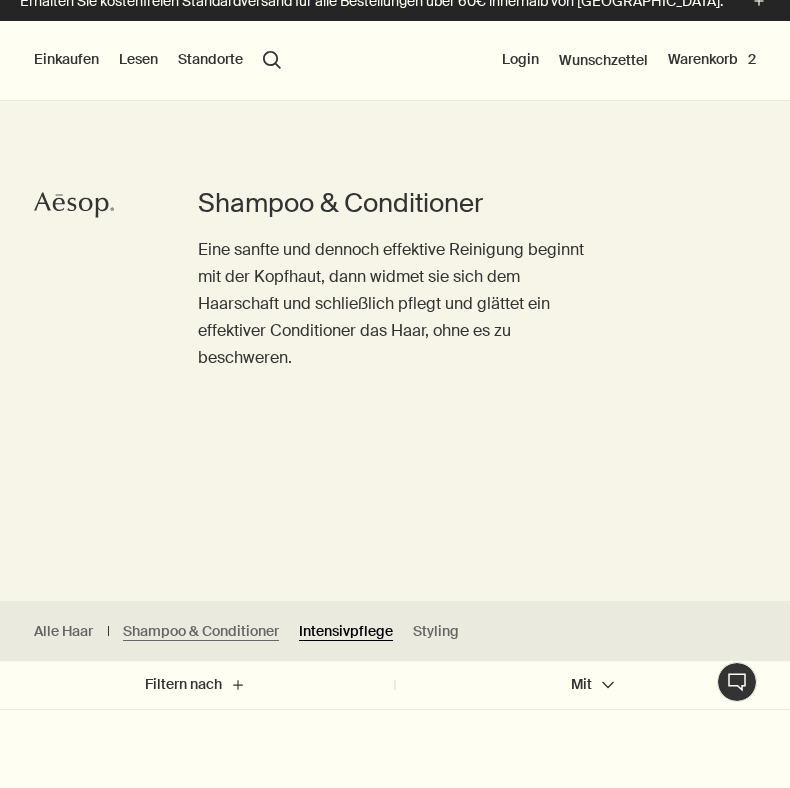 click on "Intensivpflege" at bounding box center (346, 631) 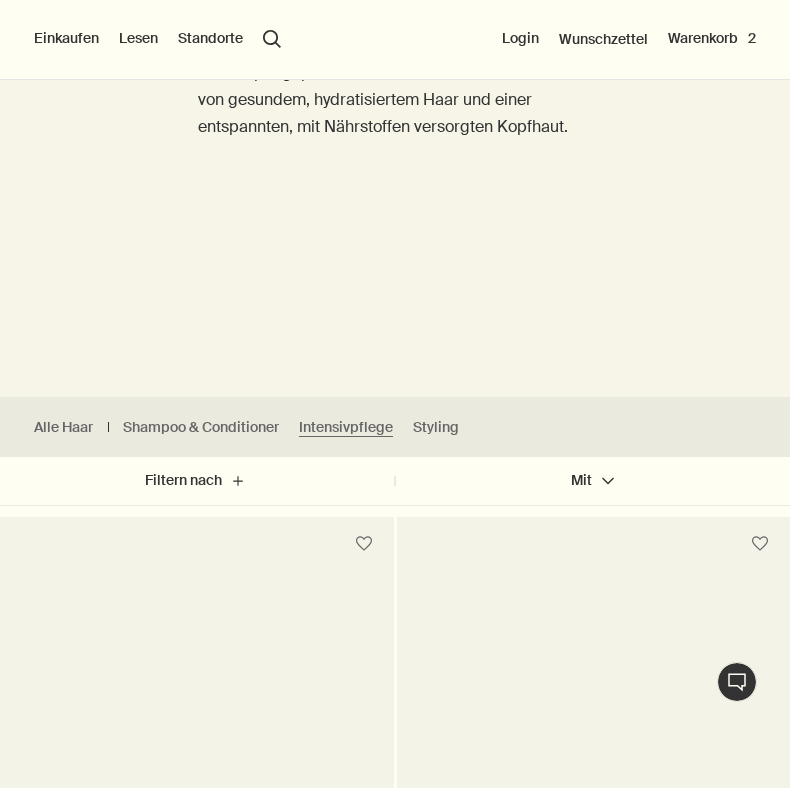 scroll, scrollTop: 223, scrollLeft: 0, axis: vertical 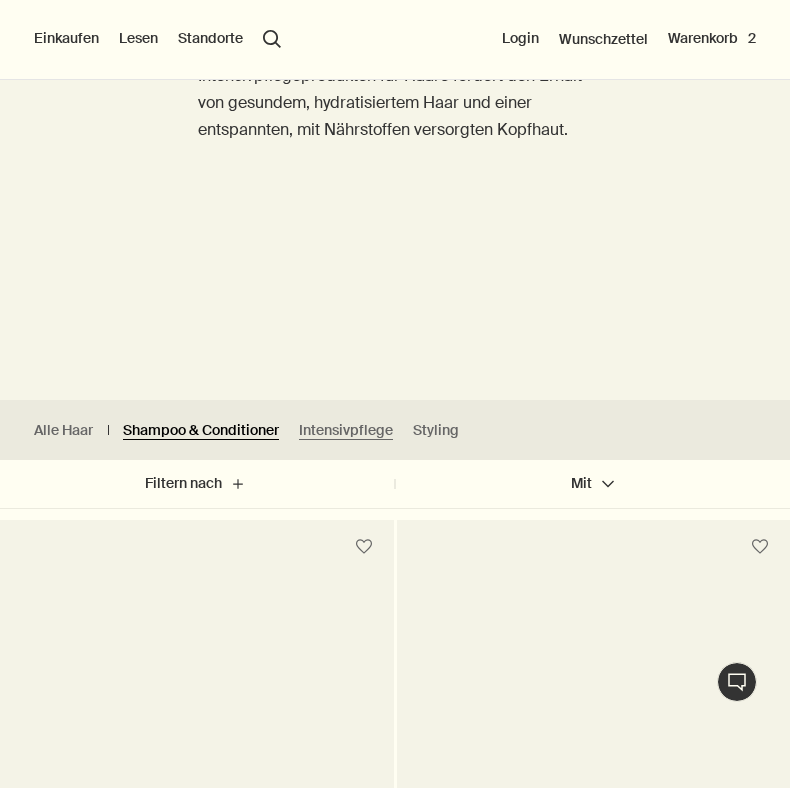 click on "Shampoo & Conditioner" at bounding box center [201, 430] 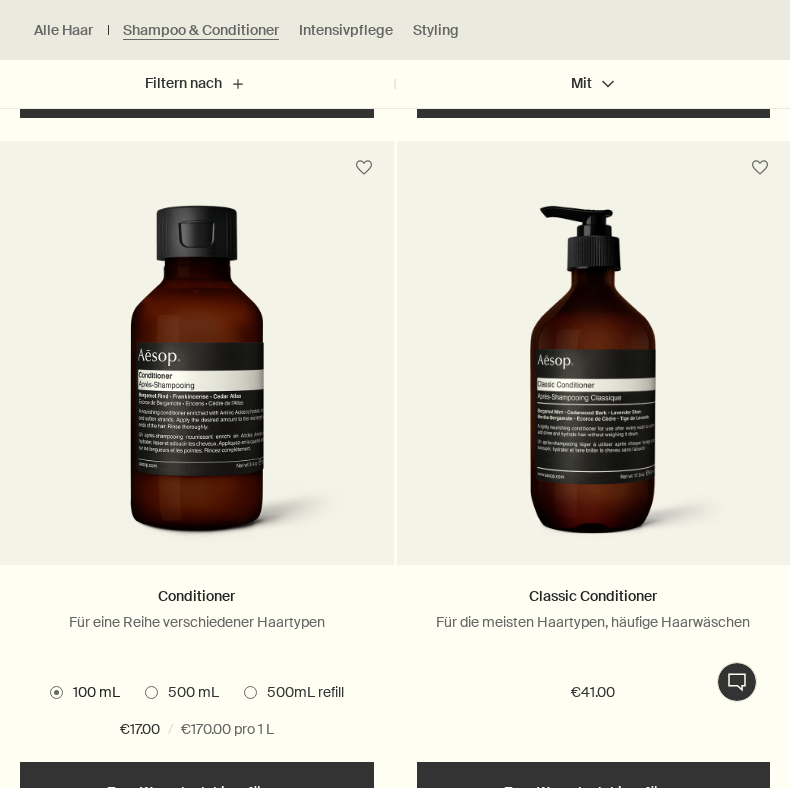scroll, scrollTop: 2014, scrollLeft: 1, axis: both 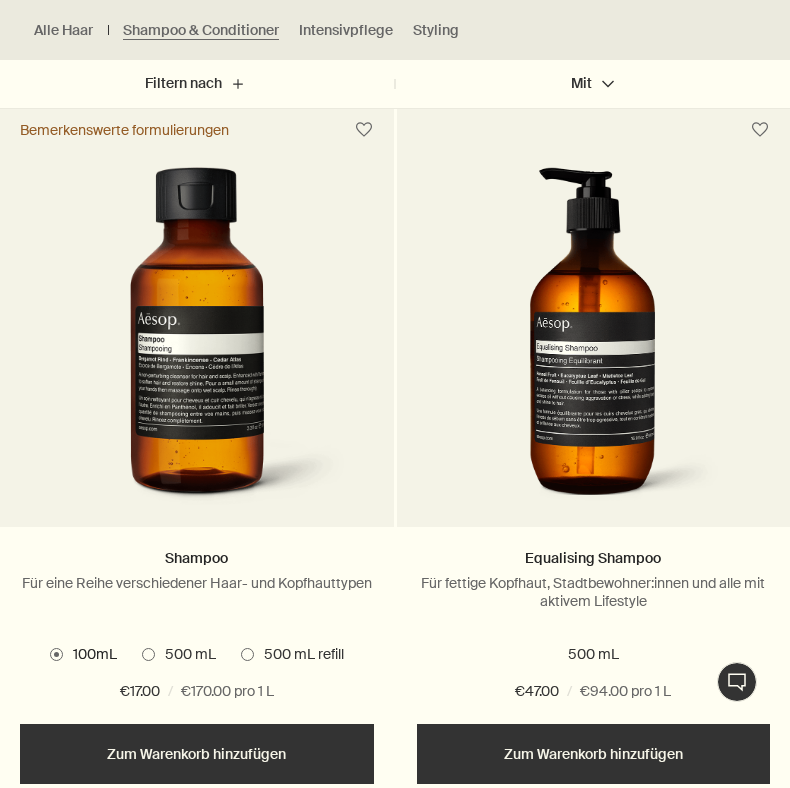 click at bounding box center (593, 342) 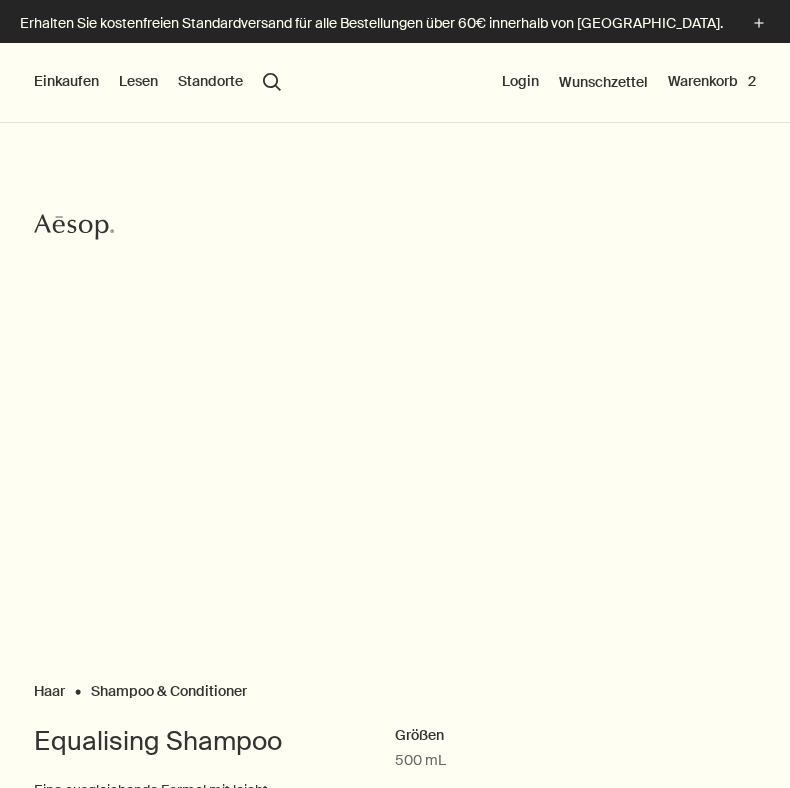 scroll, scrollTop: 0, scrollLeft: 0, axis: both 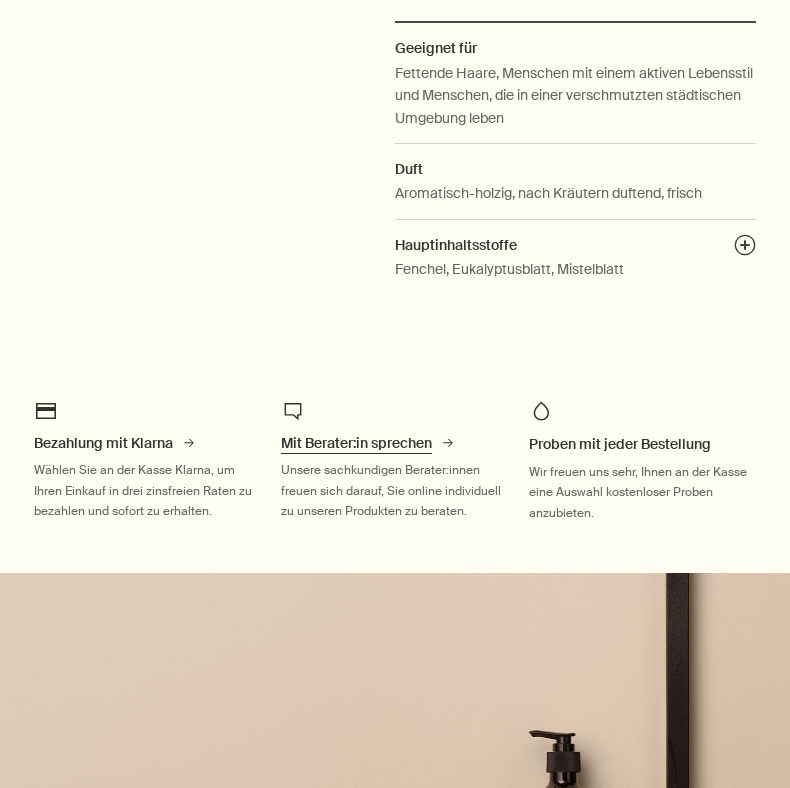 click on "Mit Berater:in sprechen rightArrow" at bounding box center (394, 444) 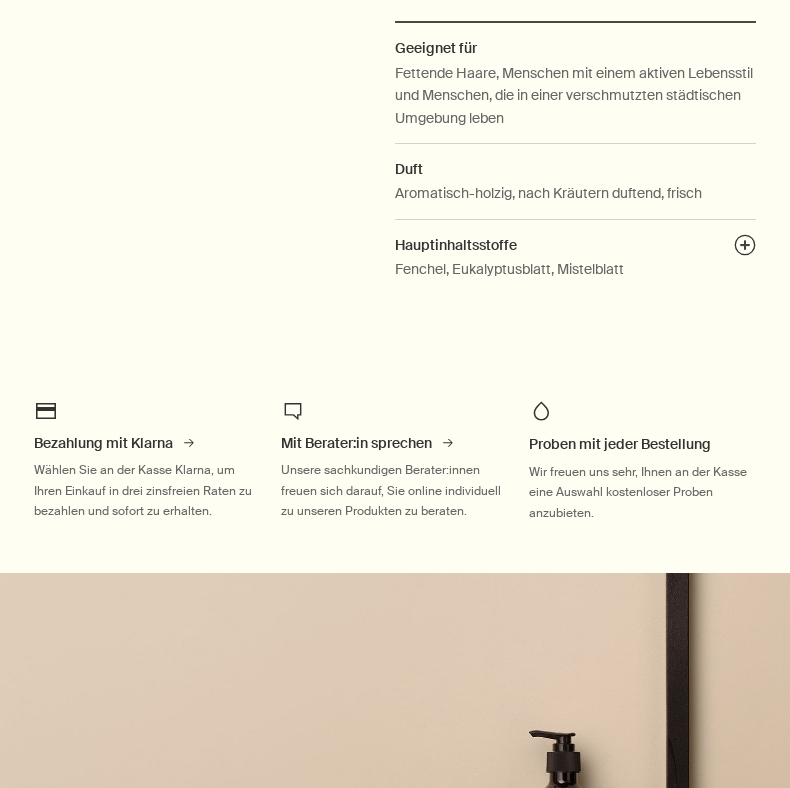 click on "Proben mit jeder Bestellung" at bounding box center (620, 444) 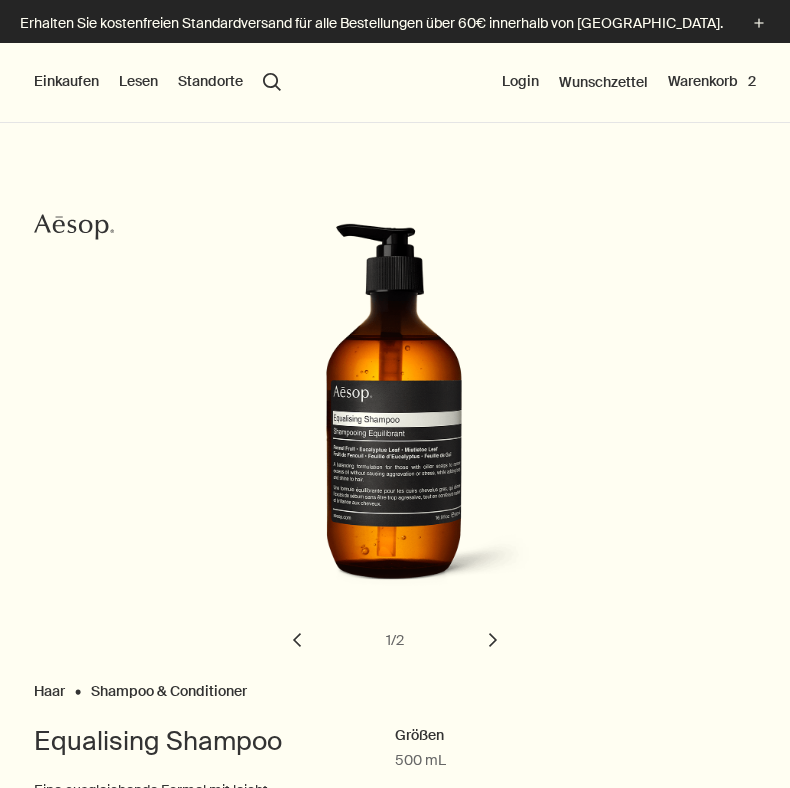 scroll, scrollTop: 0, scrollLeft: 0, axis: both 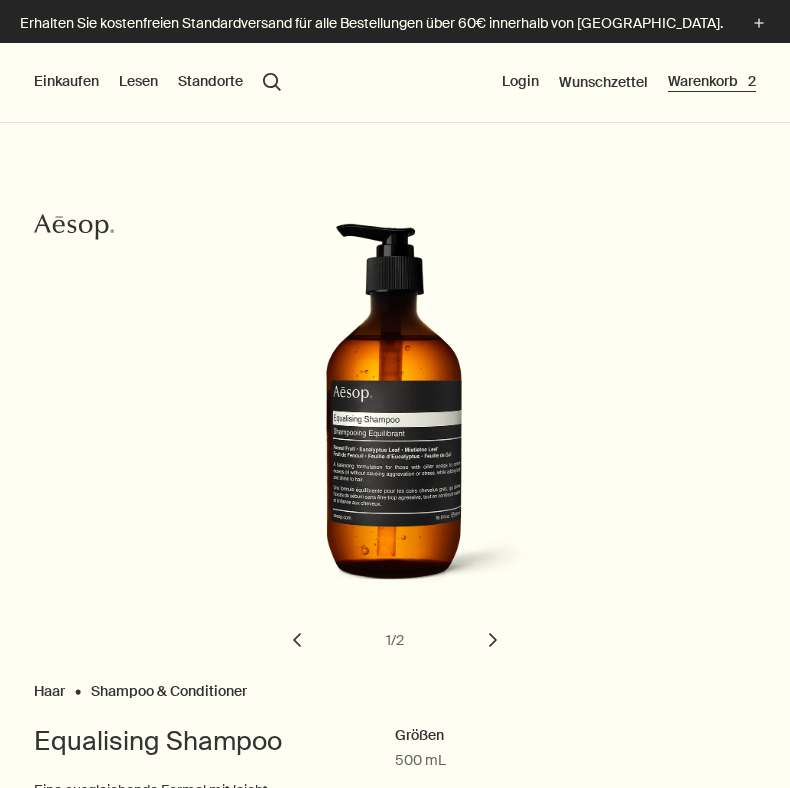 click on "Warenkorb 2" at bounding box center (712, 82) 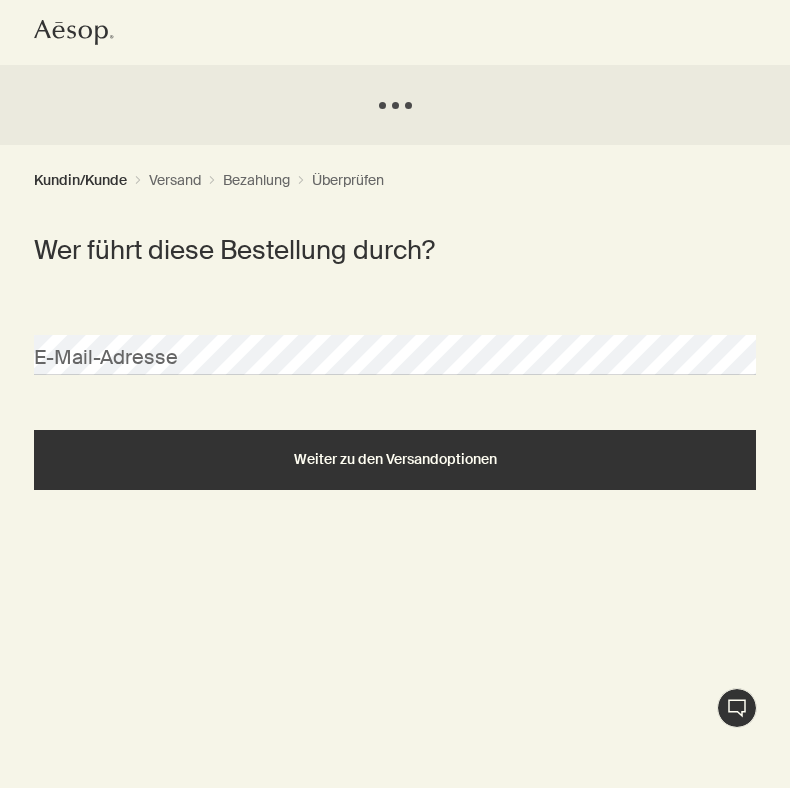 scroll, scrollTop: 0, scrollLeft: 0, axis: both 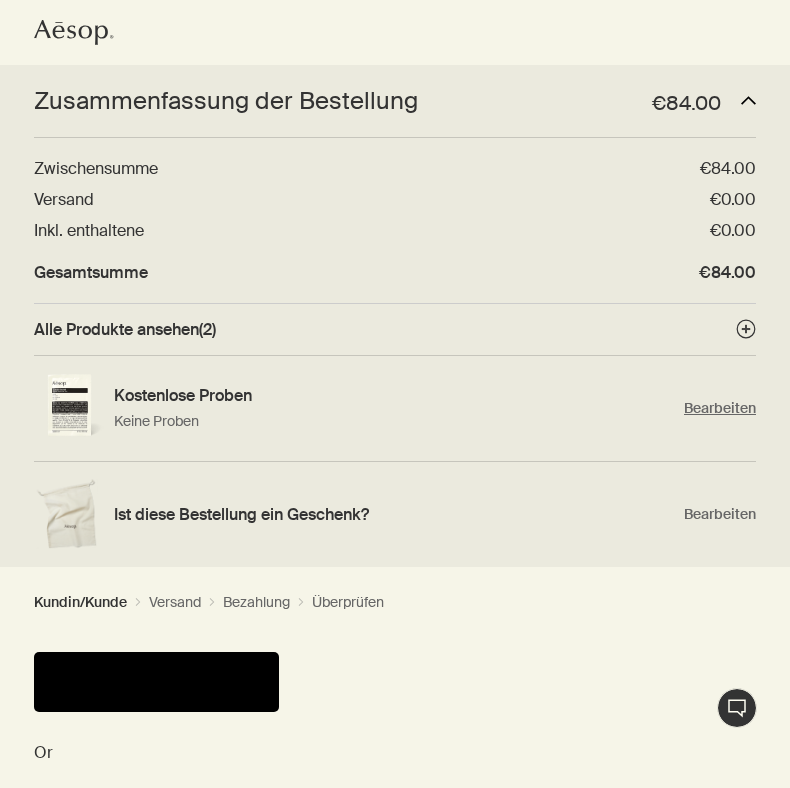 click on "Kostenlose Proben Keine Proben Bearbeiten" at bounding box center (395, 409) 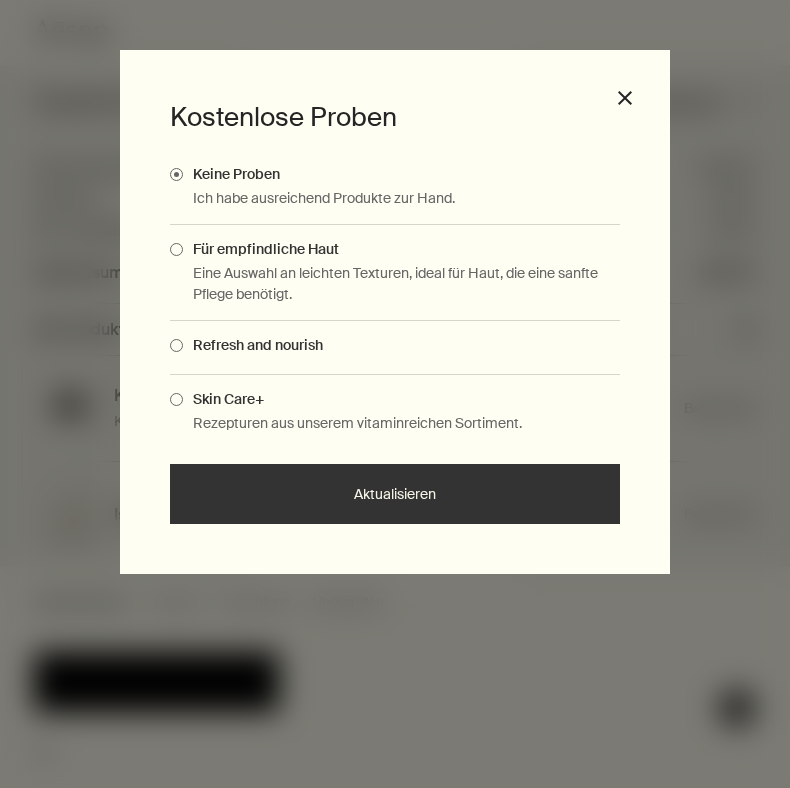 click on "Refresh and nourish" at bounding box center (253, 345) 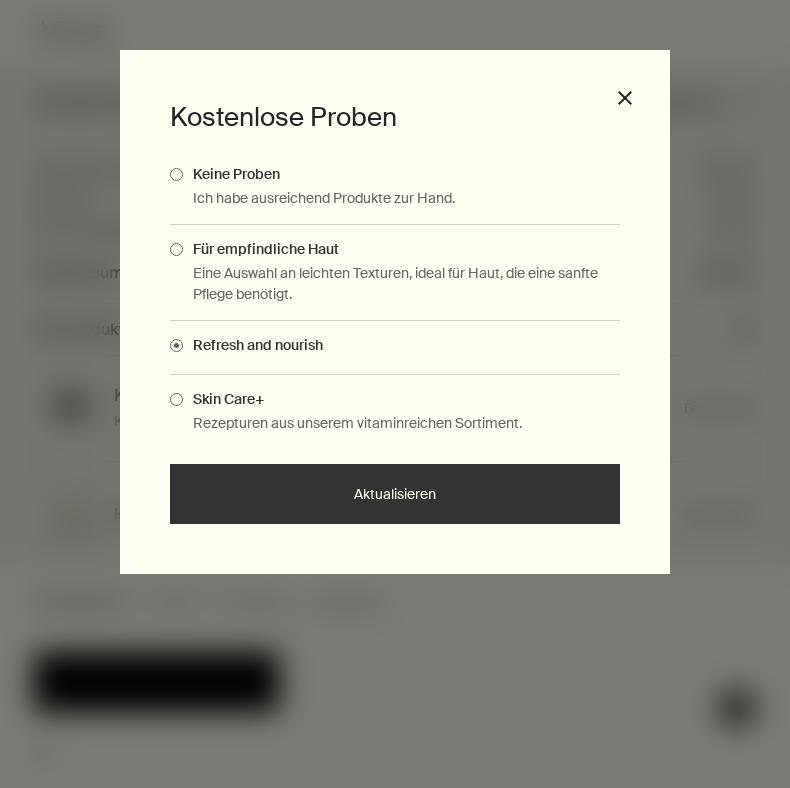 click on "Kostenlose Proben Keine Proben Ich habe ausreichend Produkte zur Hand. Für empfindliche Haut Eine Auswahl an leichten Texturen, ideal für Haut, die eine sanfte Pflege benötigt. Refresh and nourish [MEDICAL_DATA]+ Rezepturen aus unserem vitaminreichen Sortiment. Aktualisieren close" at bounding box center [395, 312] 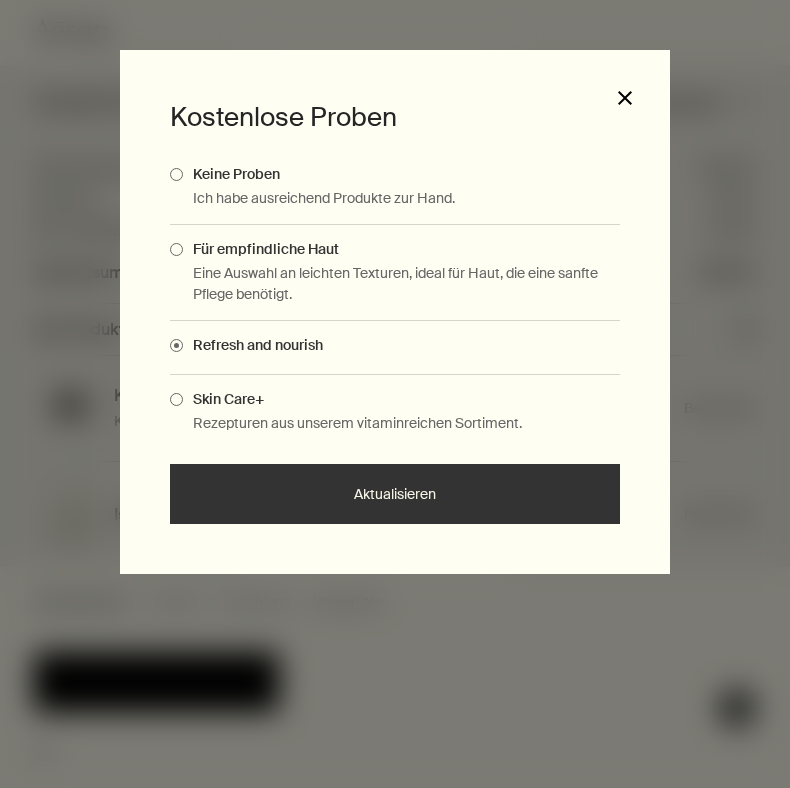 click on "close" at bounding box center [625, 98] 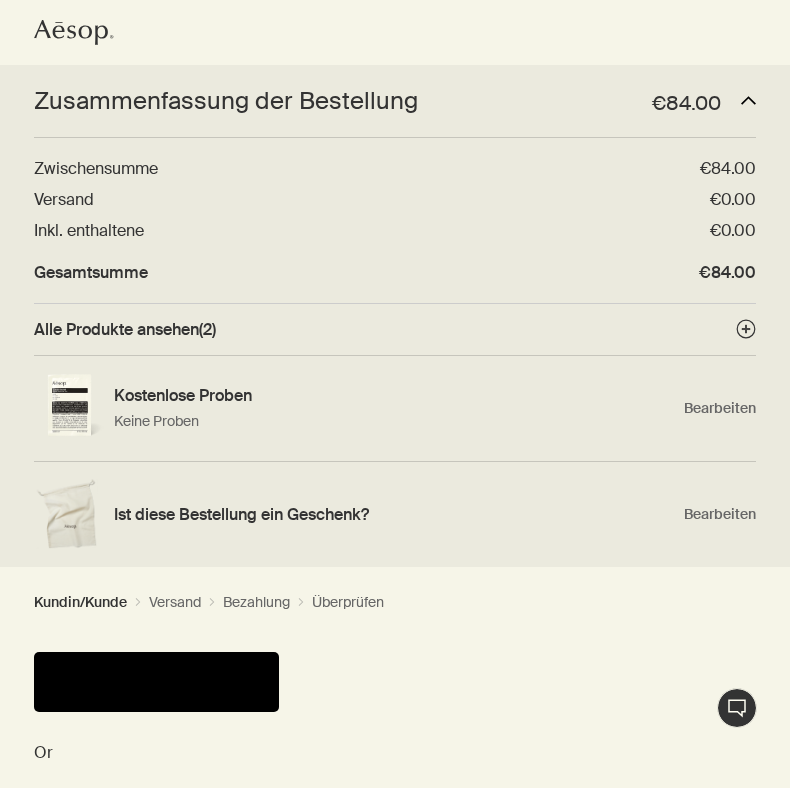 click 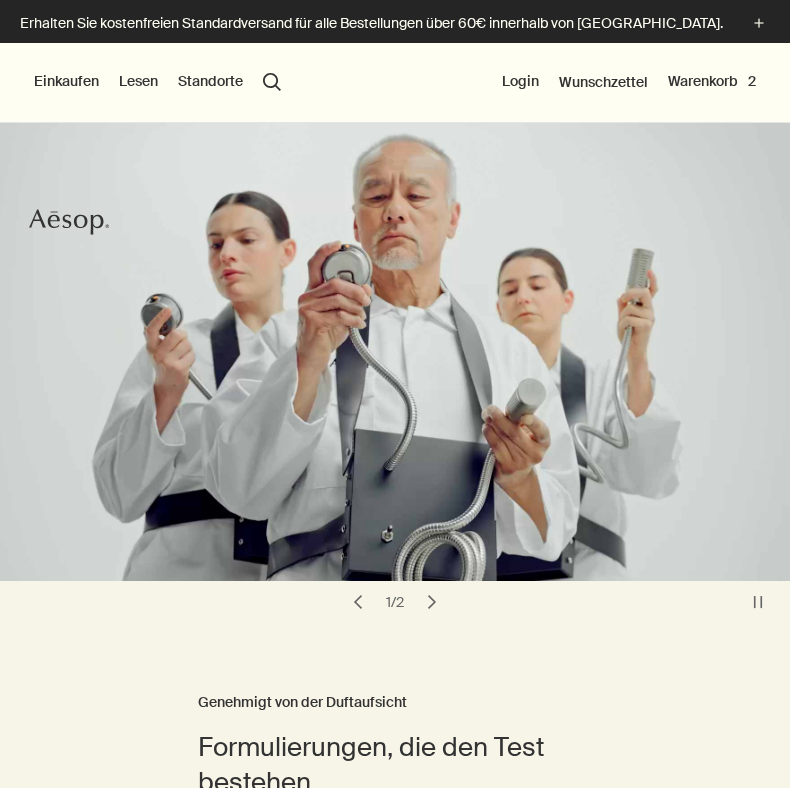 scroll, scrollTop: 0, scrollLeft: 0, axis: both 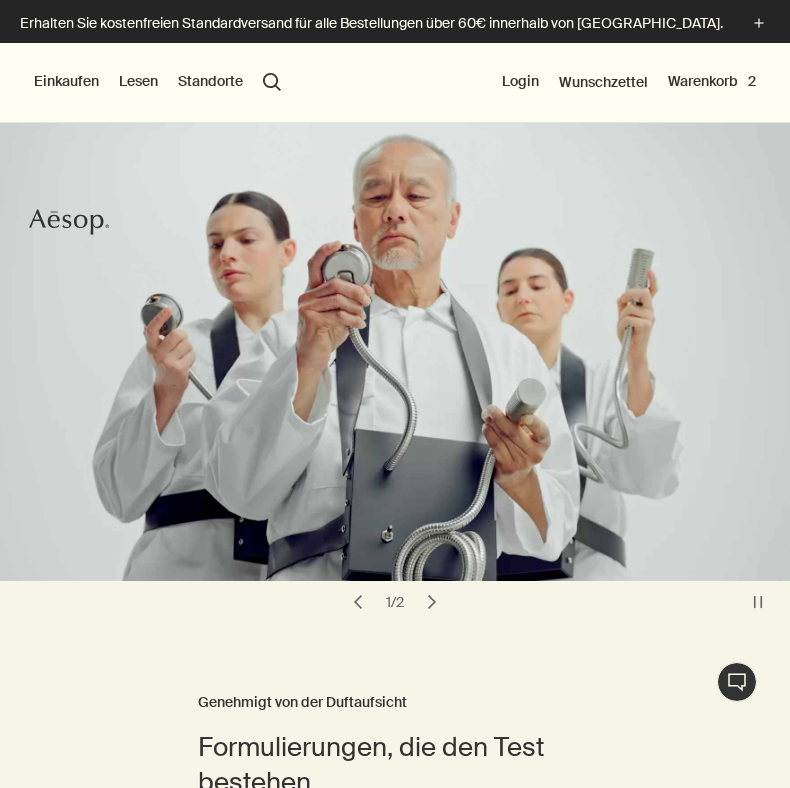 click on "Einkaufen" at bounding box center (66, 82) 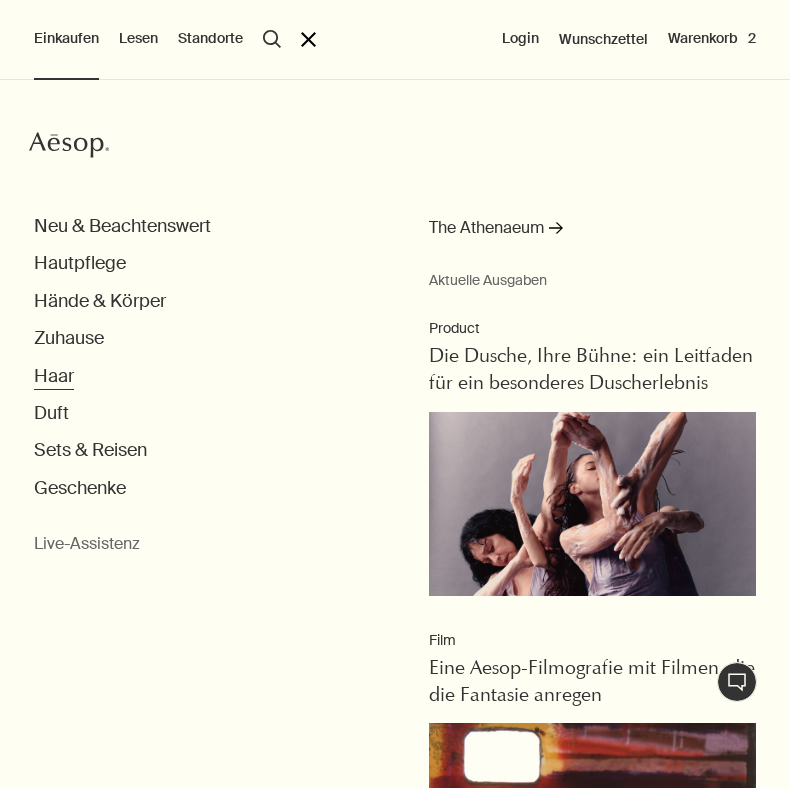 click on "Haar" at bounding box center [54, 376] 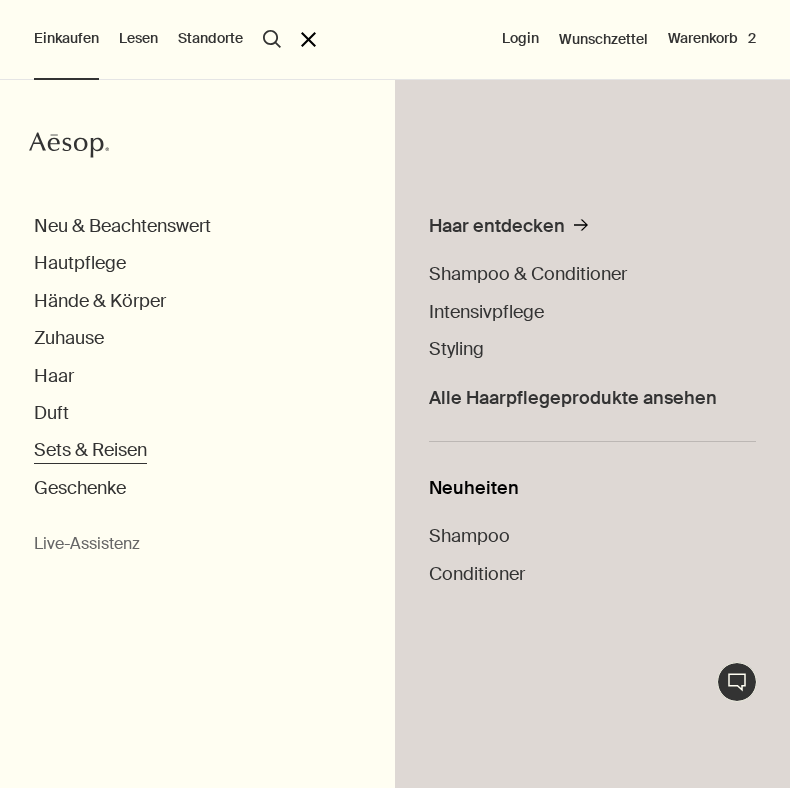 click on "Sets & Reisen" at bounding box center [90, 450] 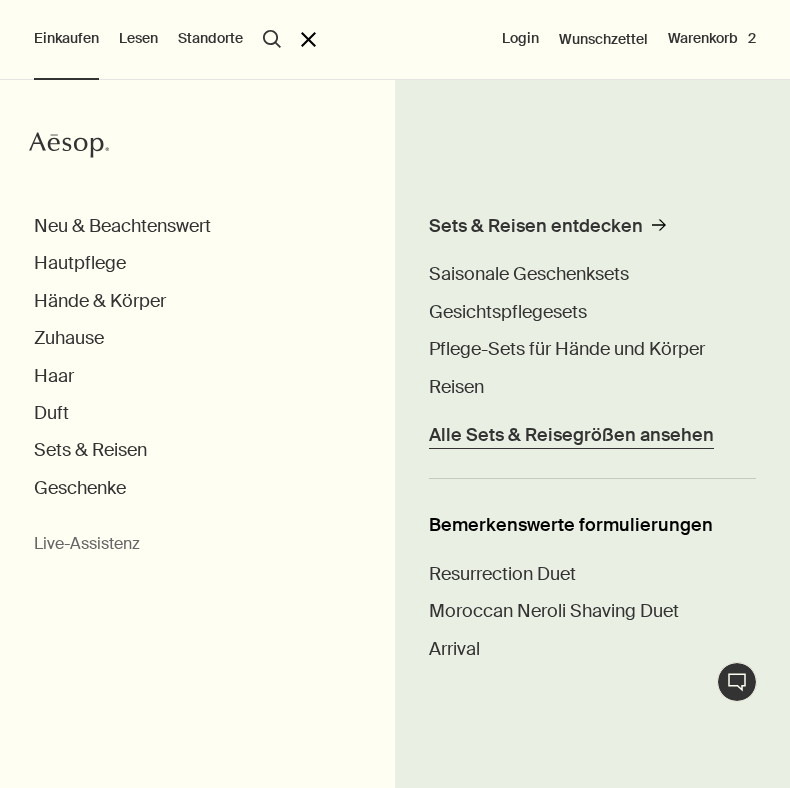 click on "Alle Sets & Reisegrößen ansehen" at bounding box center [571, 435] 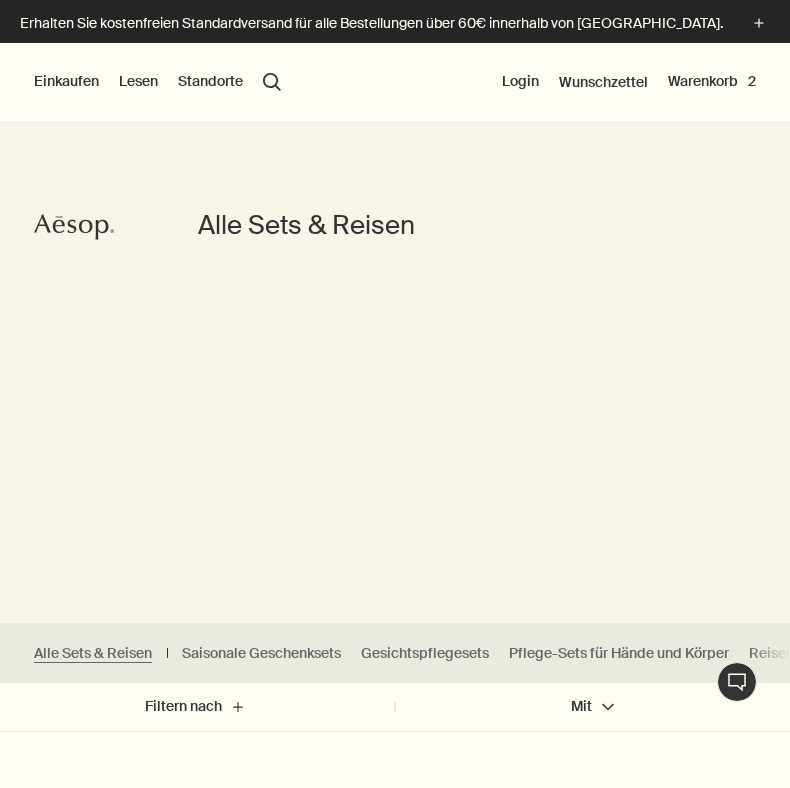 scroll, scrollTop: 0, scrollLeft: 1, axis: horizontal 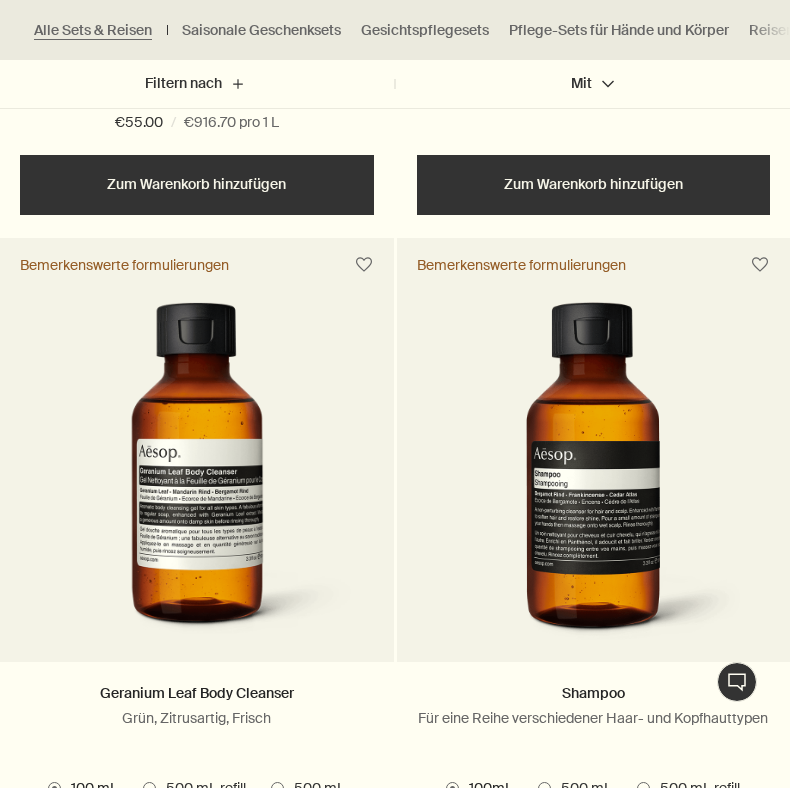 click at bounding box center (593, 477) 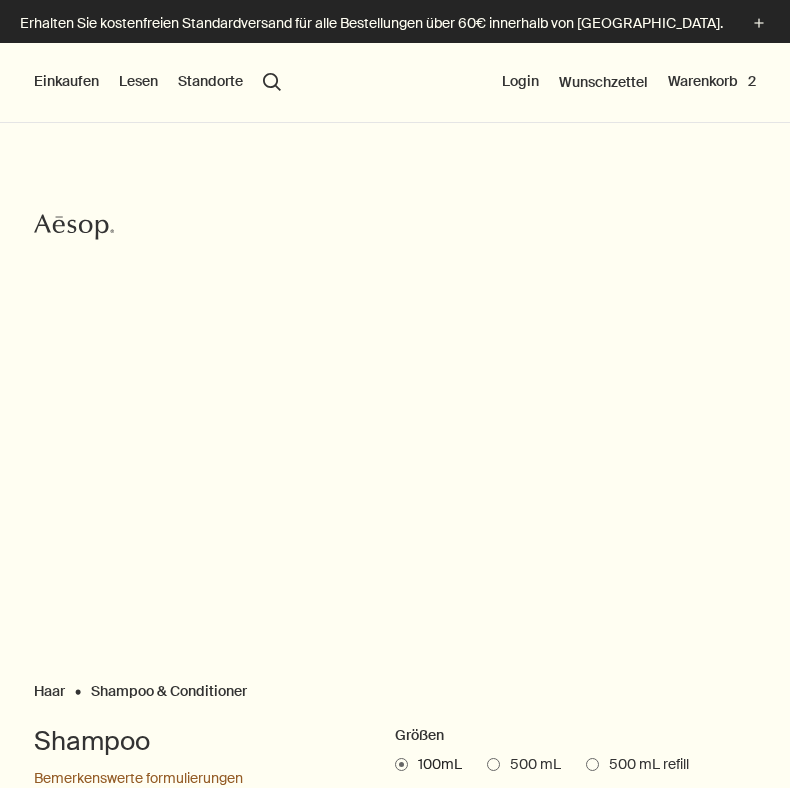 scroll, scrollTop: 0, scrollLeft: 0, axis: both 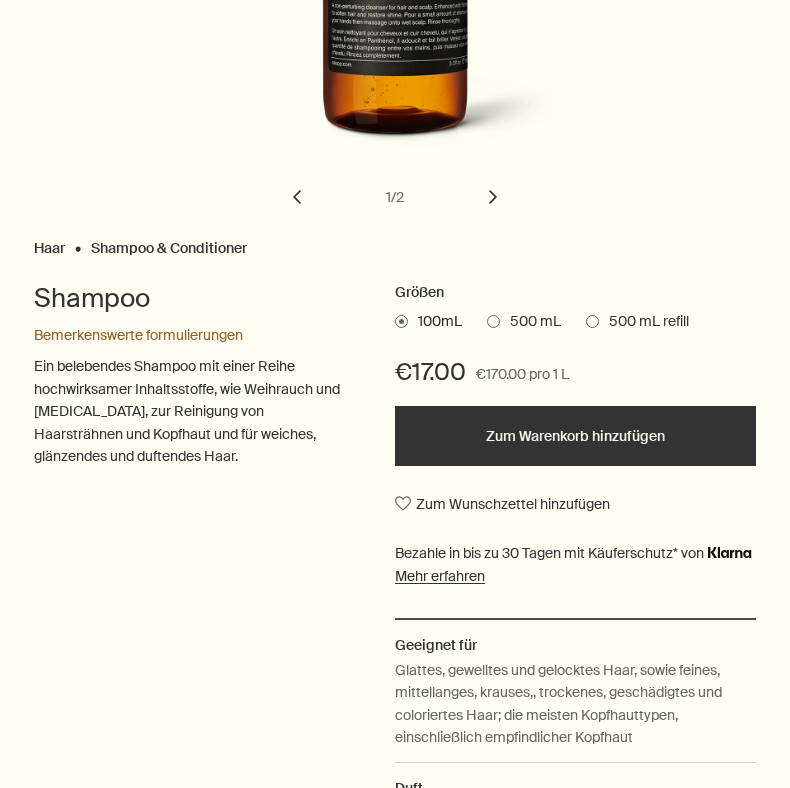 click on "Zum Warenkorb hinzufügen" at bounding box center (575, 436) 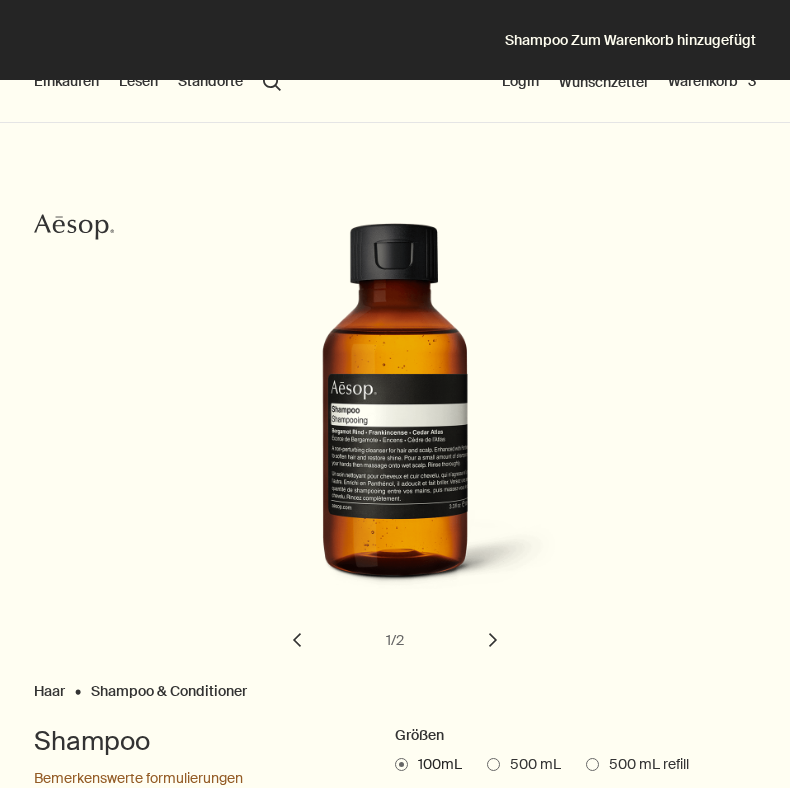 scroll, scrollTop: 0, scrollLeft: 0, axis: both 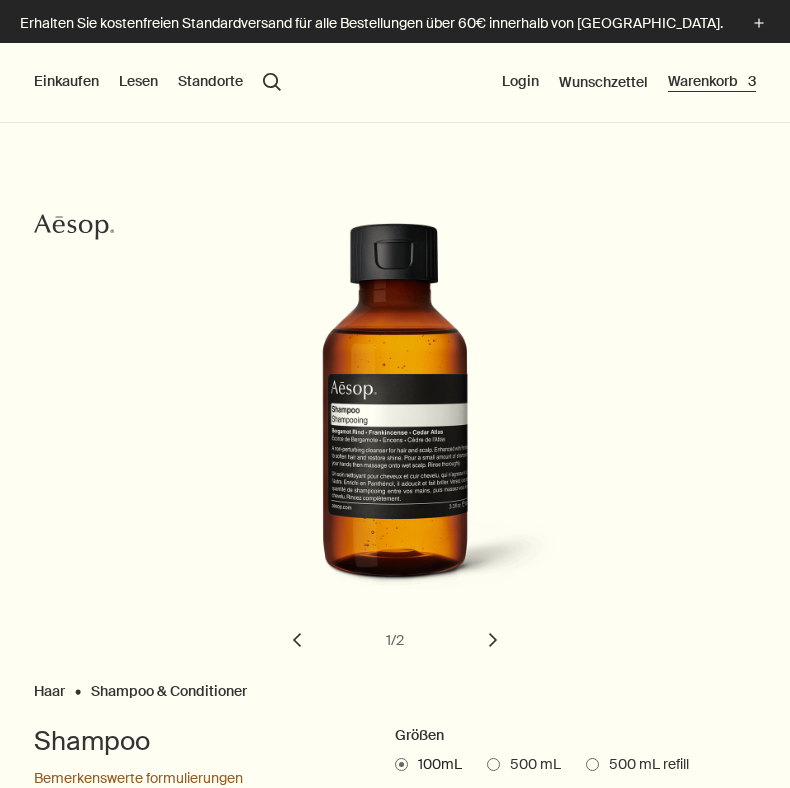 click on "Warenkorb 3" at bounding box center (712, 82) 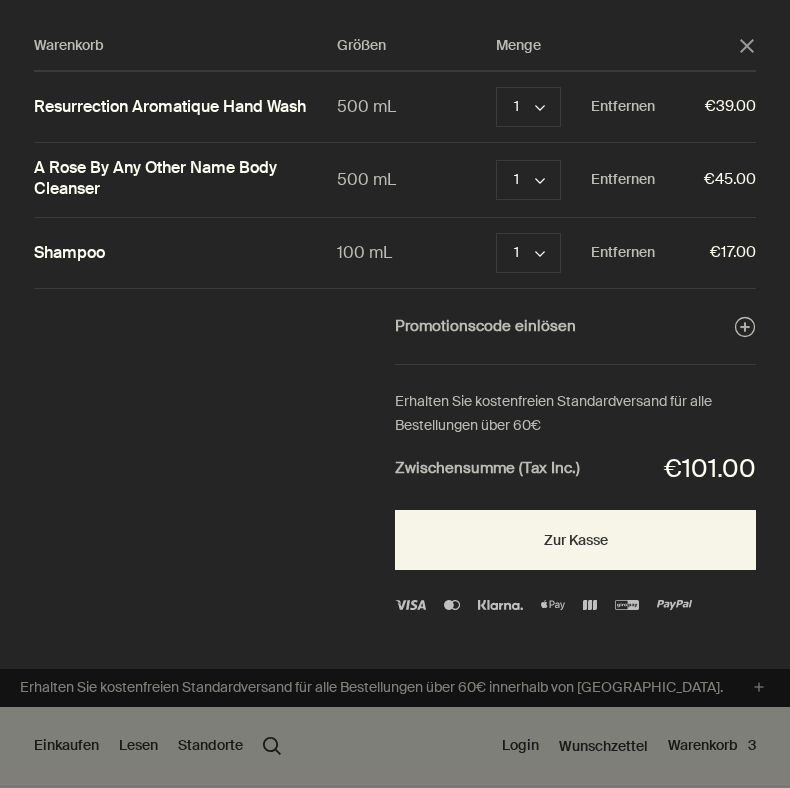 click on "Menge" at bounding box center [617, 46] 